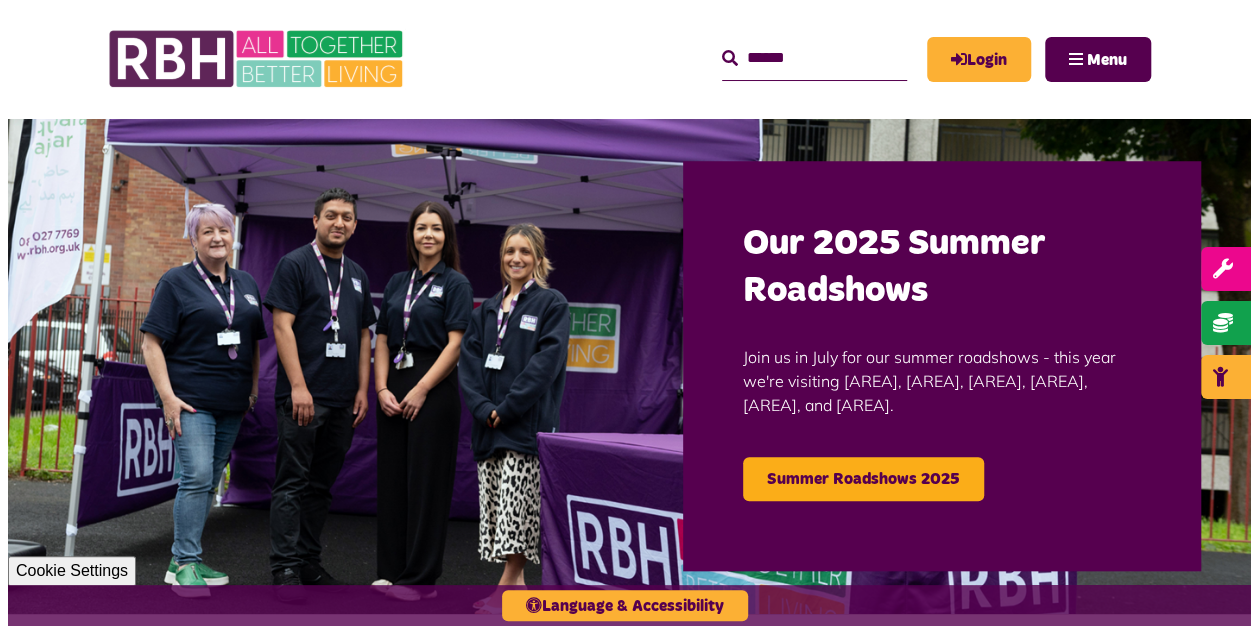 scroll, scrollTop: 0, scrollLeft: 0, axis: both 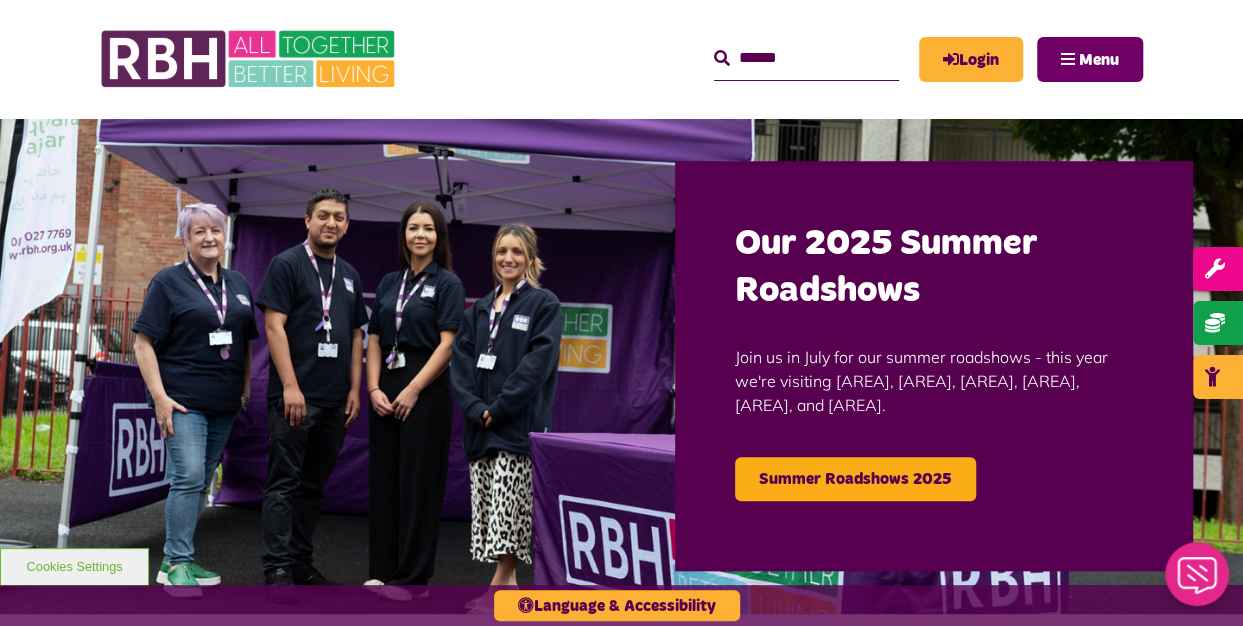 click on "Menu" at bounding box center (1099, 60) 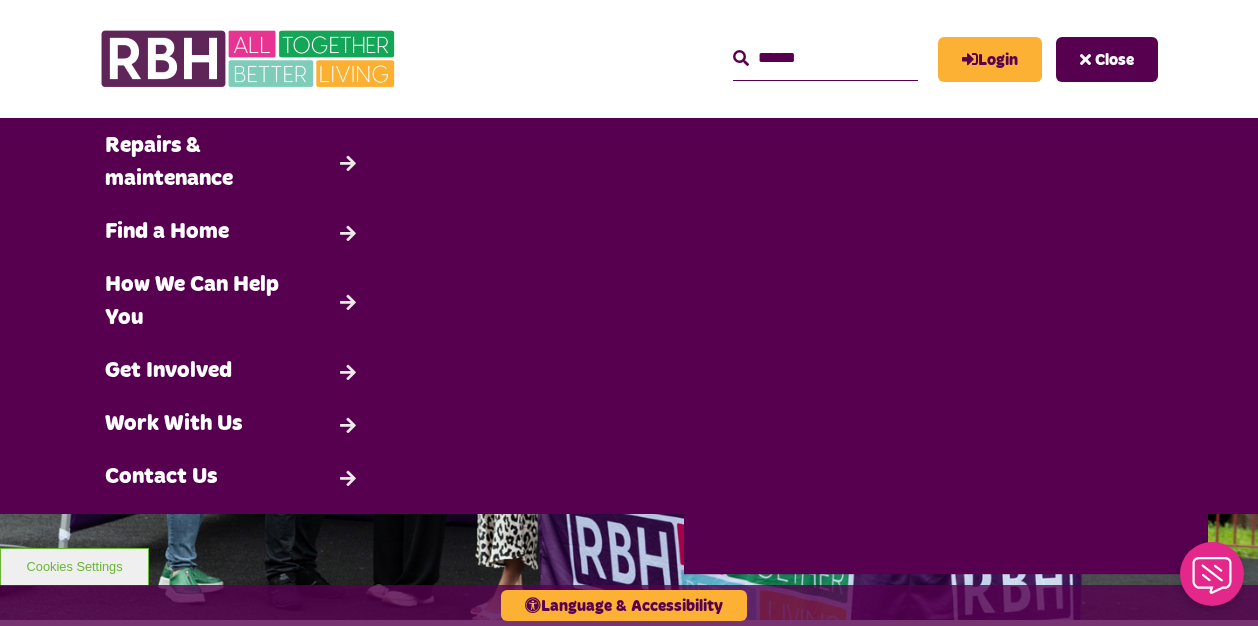 scroll, scrollTop: 174, scrollLeft: 0, axis: vertical 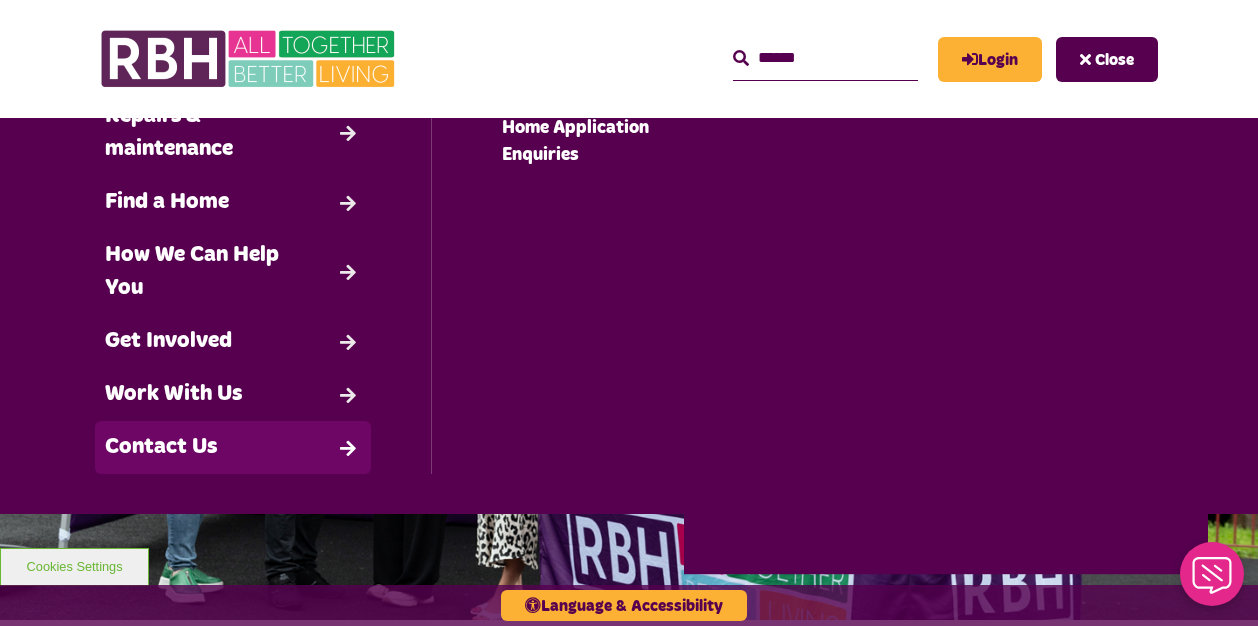 click on "Contact Us" at bounding box center (233, 447) 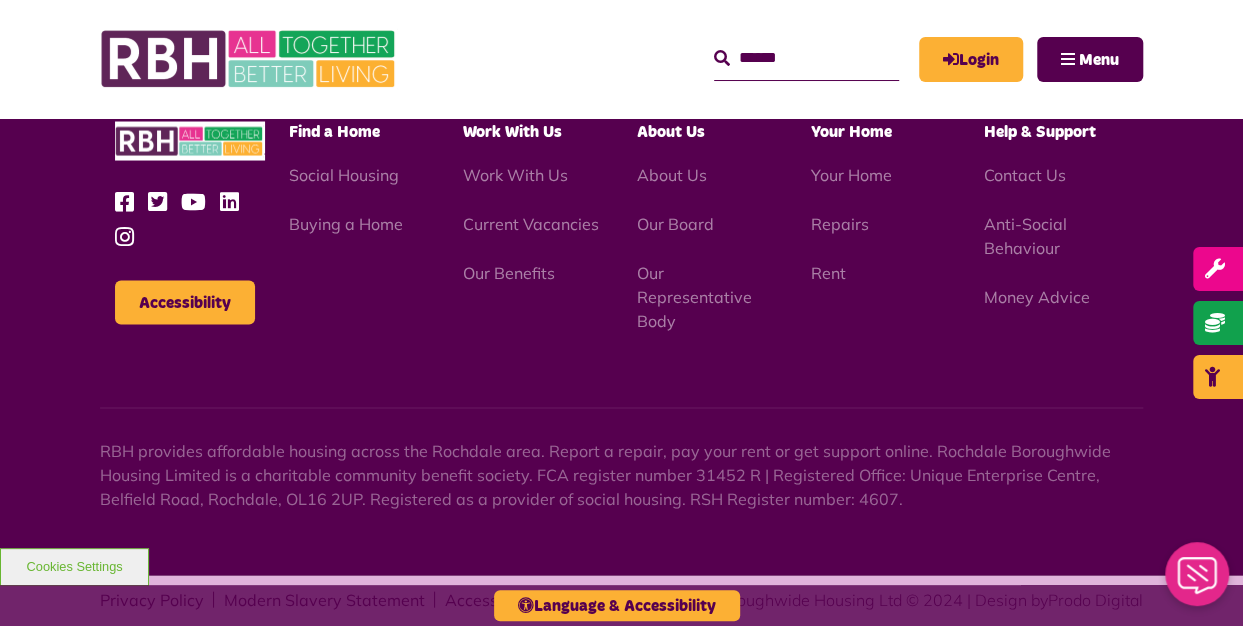 scroll, scrollTop: 1848, scrollLeft: 0, axis: vertical 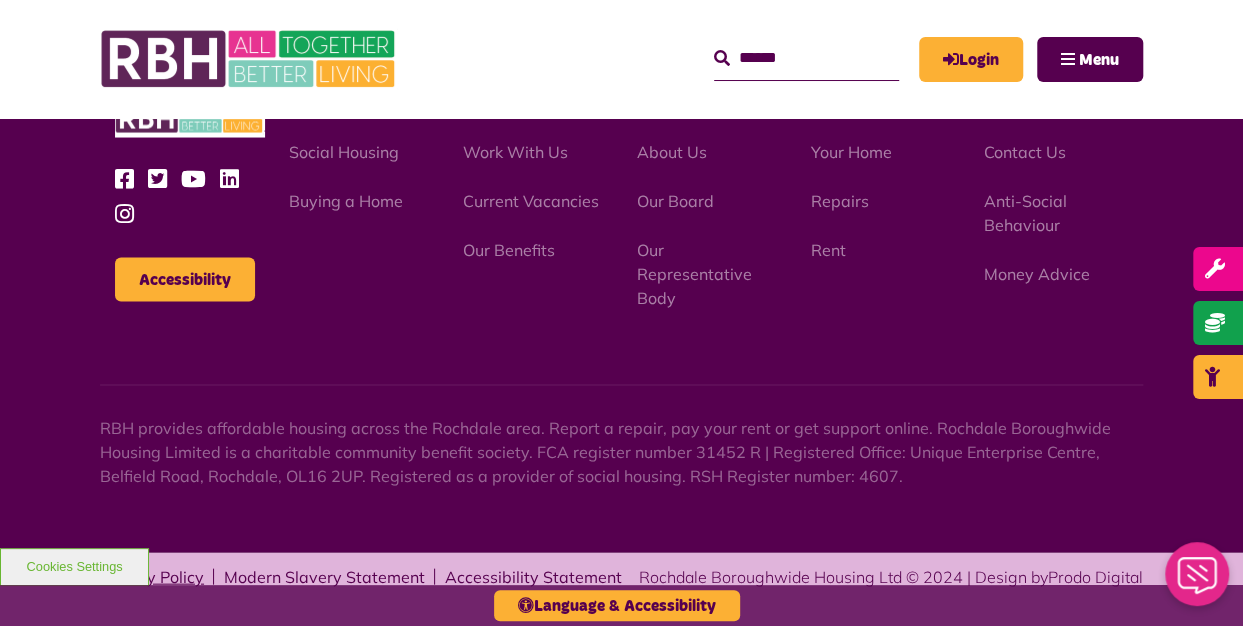 click on "Privacy Policy" at bounding box center [152, 576] 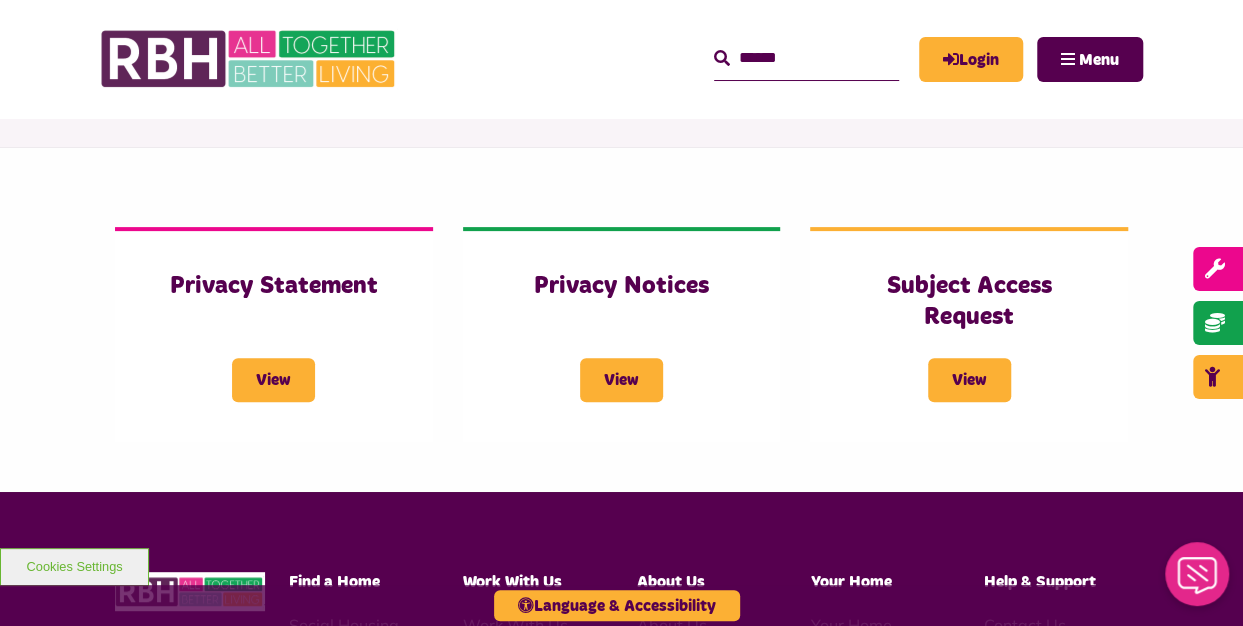 scroll, scrollTop: 200, scrollLeft: 0, axis: vertical 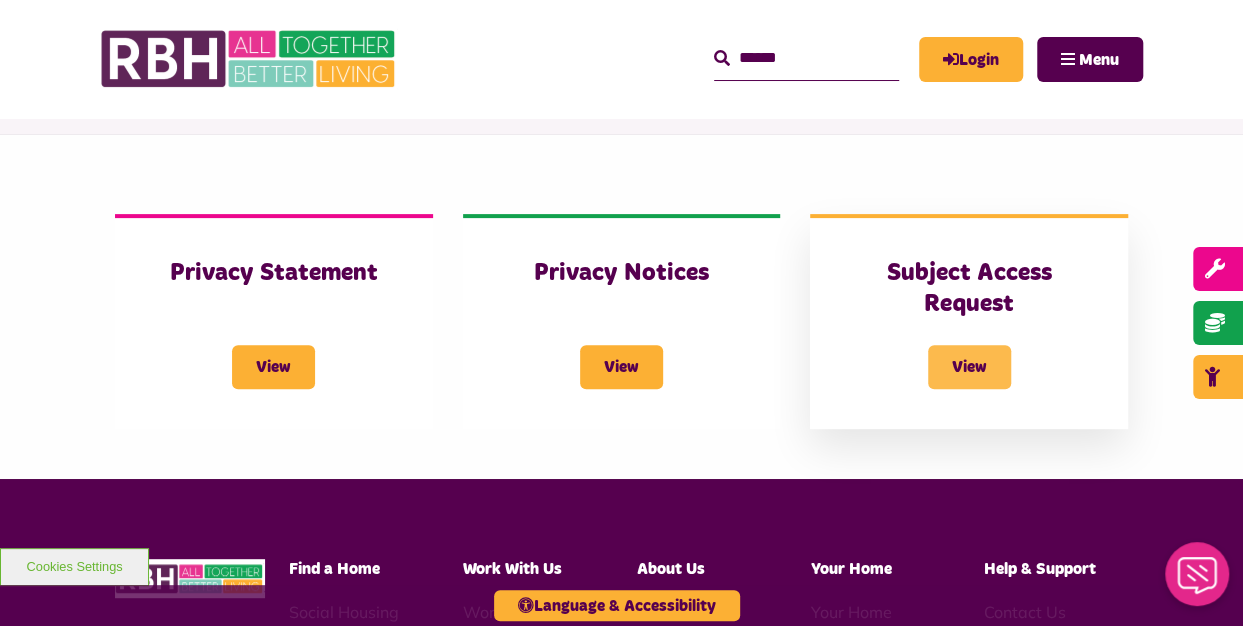 click on "View" at bounding box center (969, 367) 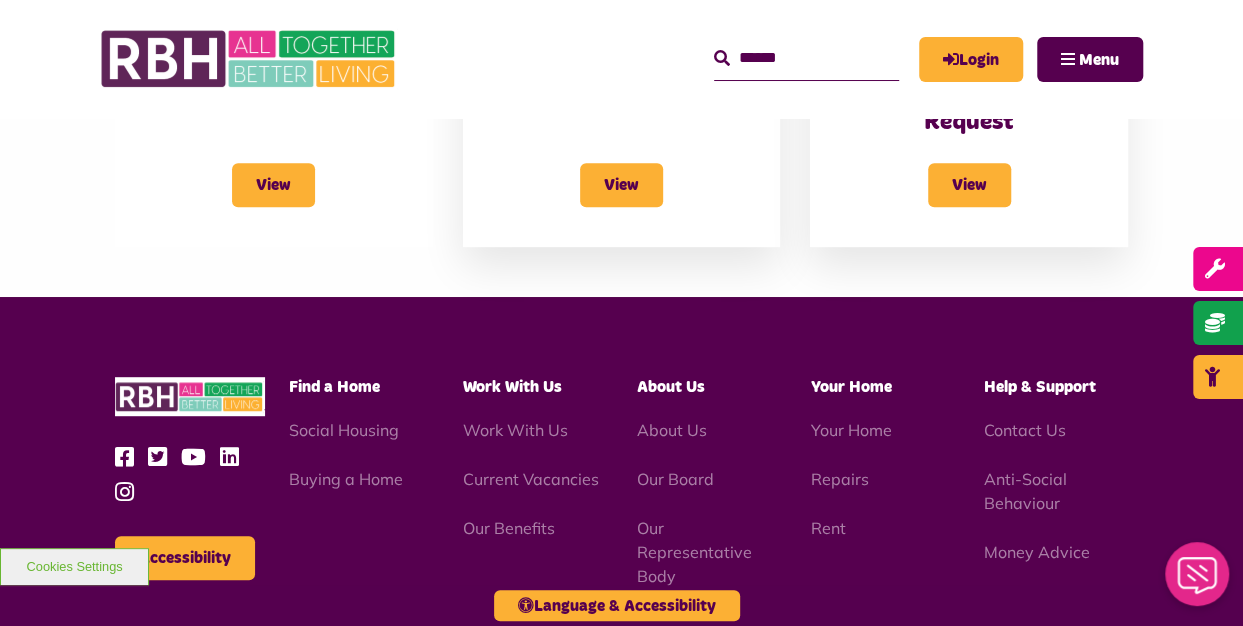 scroll, scrollTop: 500, scrollLeft: 0, axis: vertical 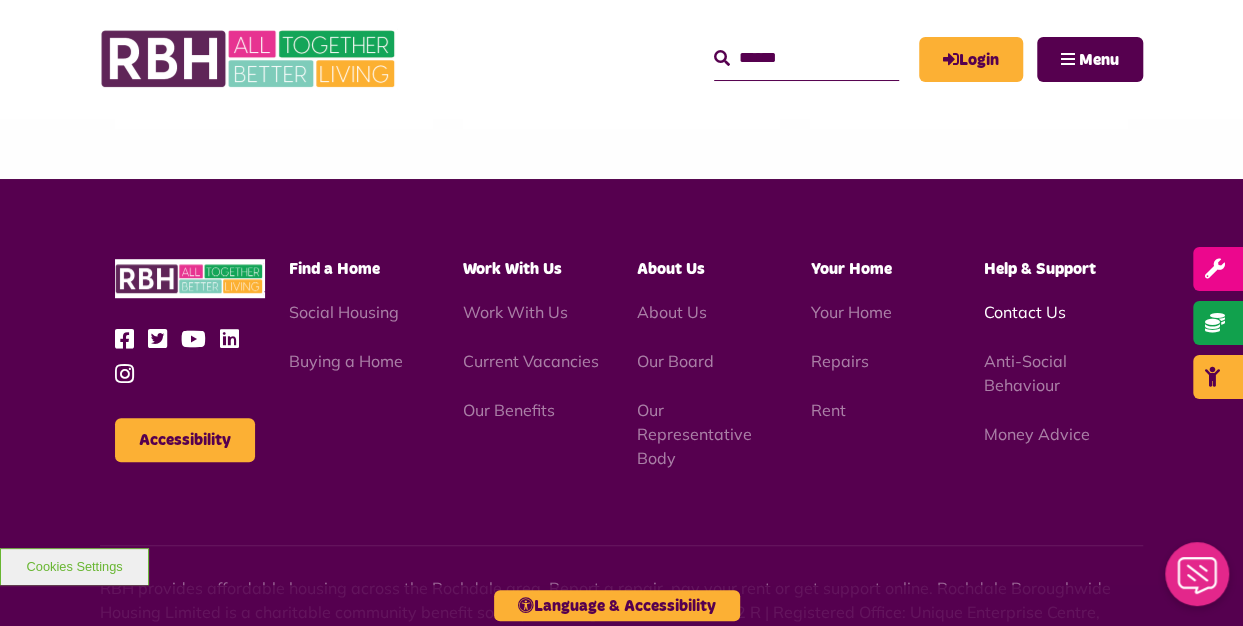 click on "Contact Us" at bounding box center (1025, 312) 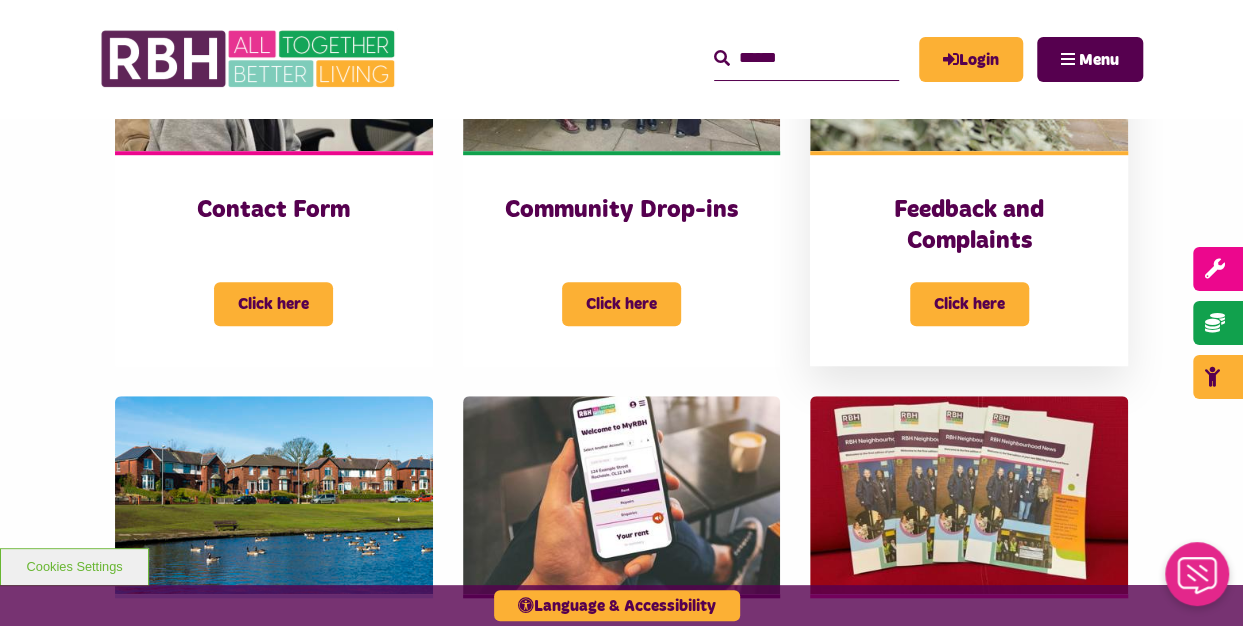 scroll, scrollTop: 500, scrollLeft: 0, axis: vertical 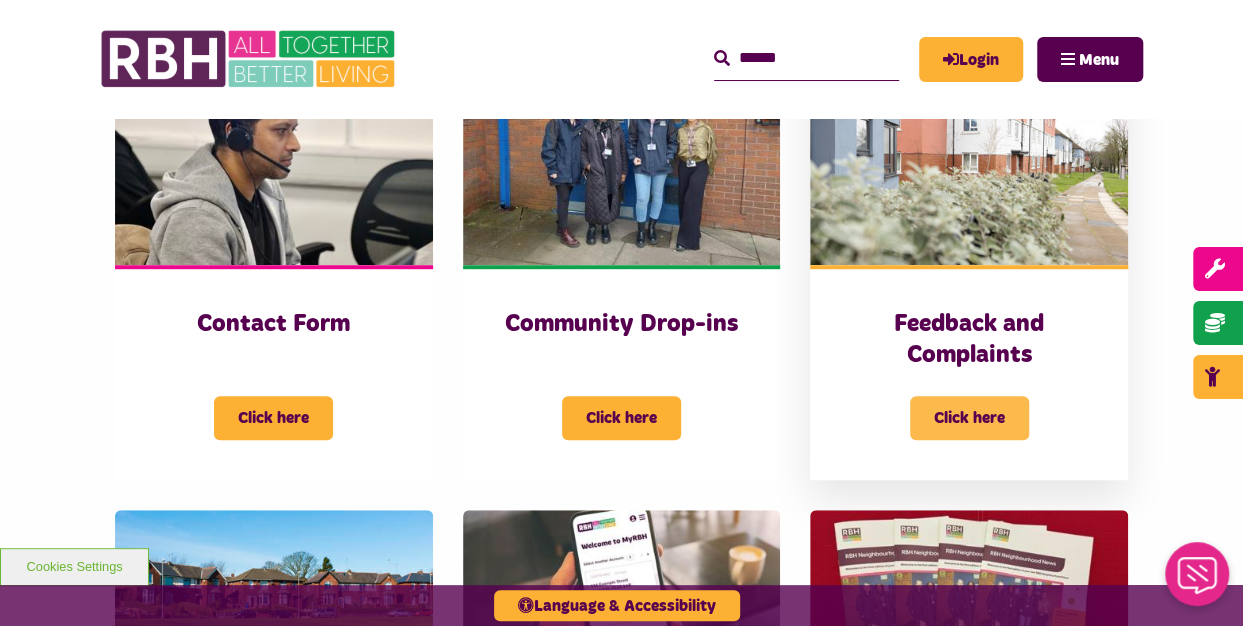 click on "Click here" at bounding box center [969, 418] 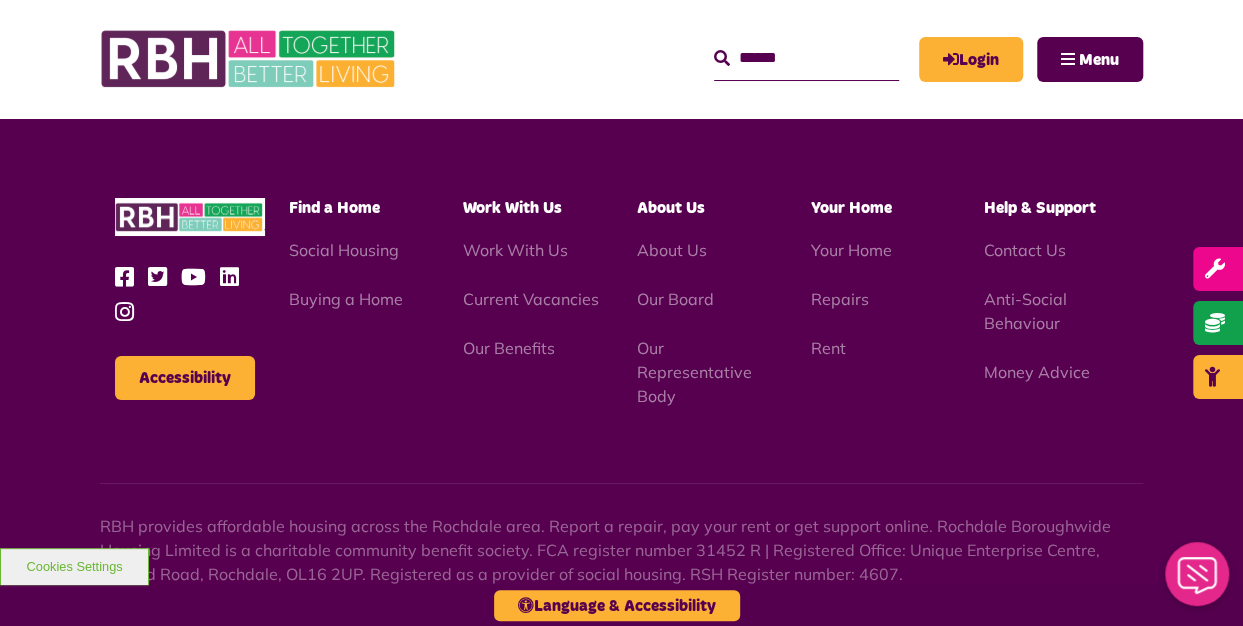 scroll, scrollTop: 3713, scrollLeft: 0, axis: vertical 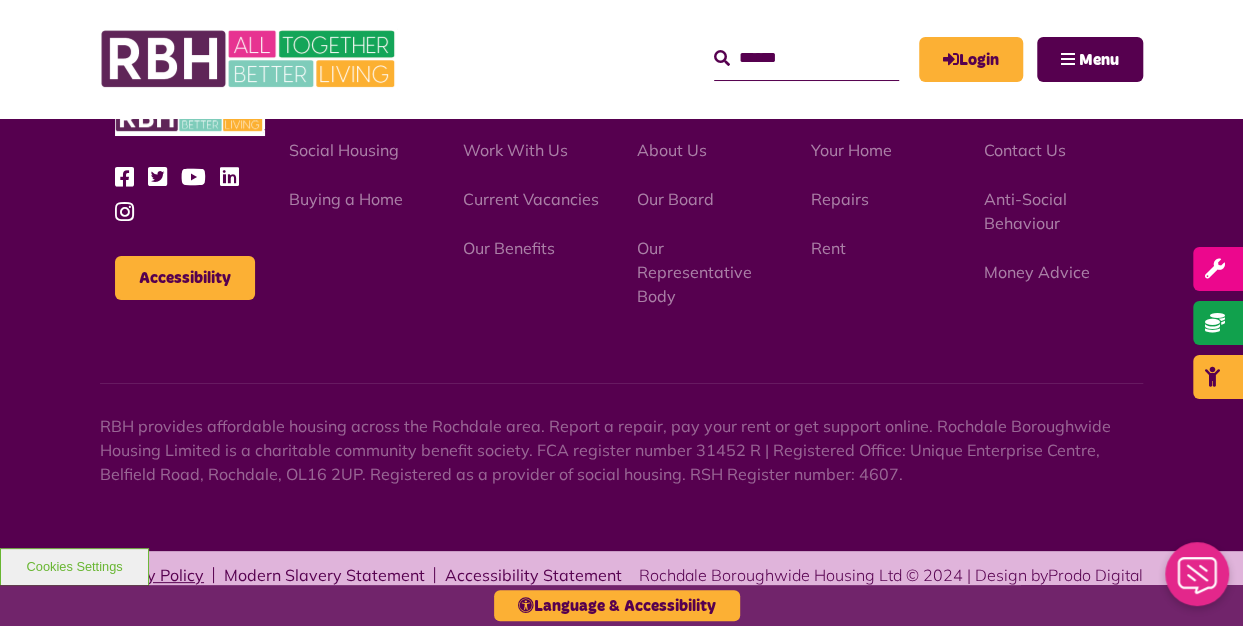 click on "Privacy Policy" at bounding box center (152, 575) 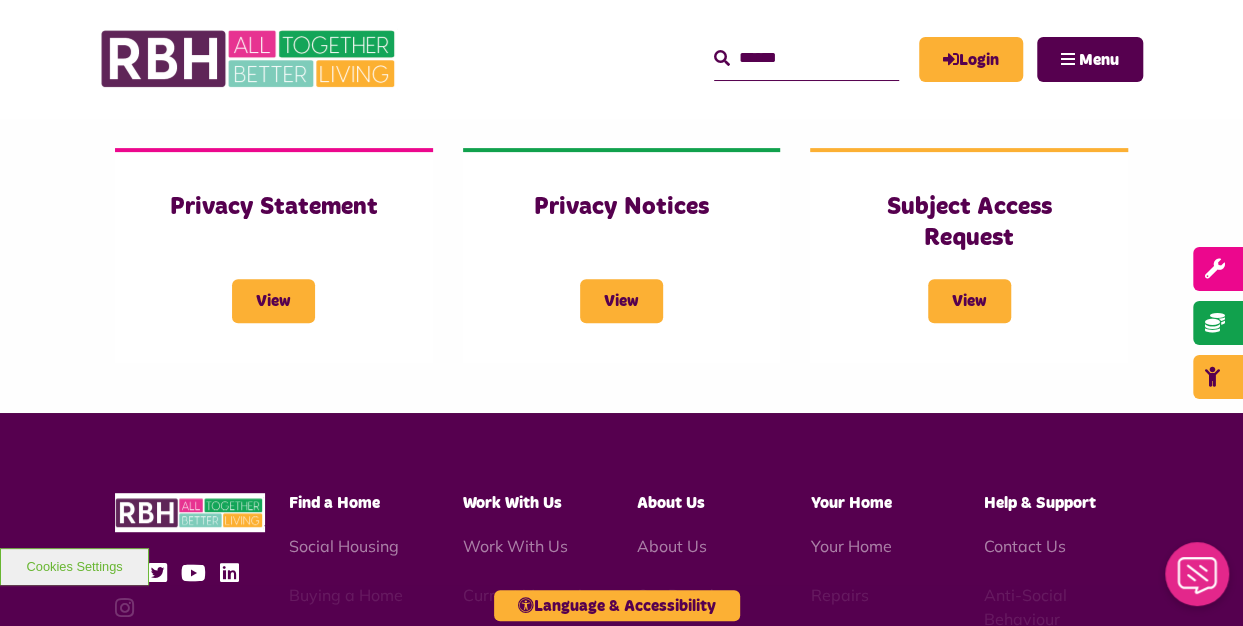 scroll, scrollTop: 300, scrollLeft: 0, axis: vertical 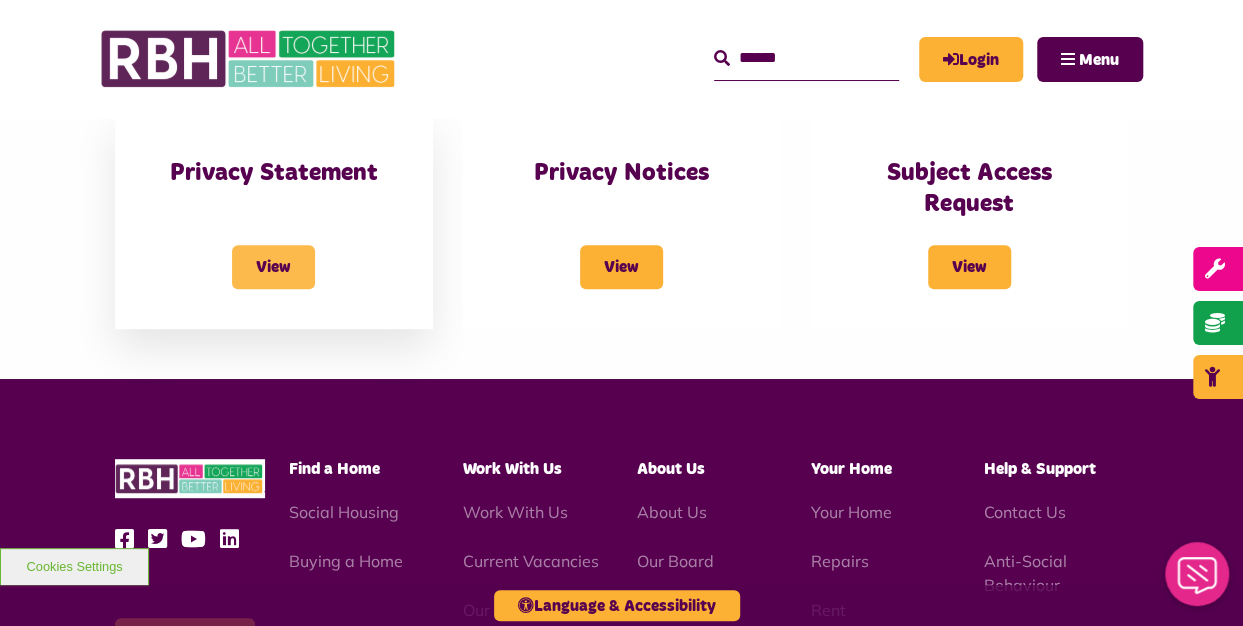 click on "View" at bounding box center (273, 267) 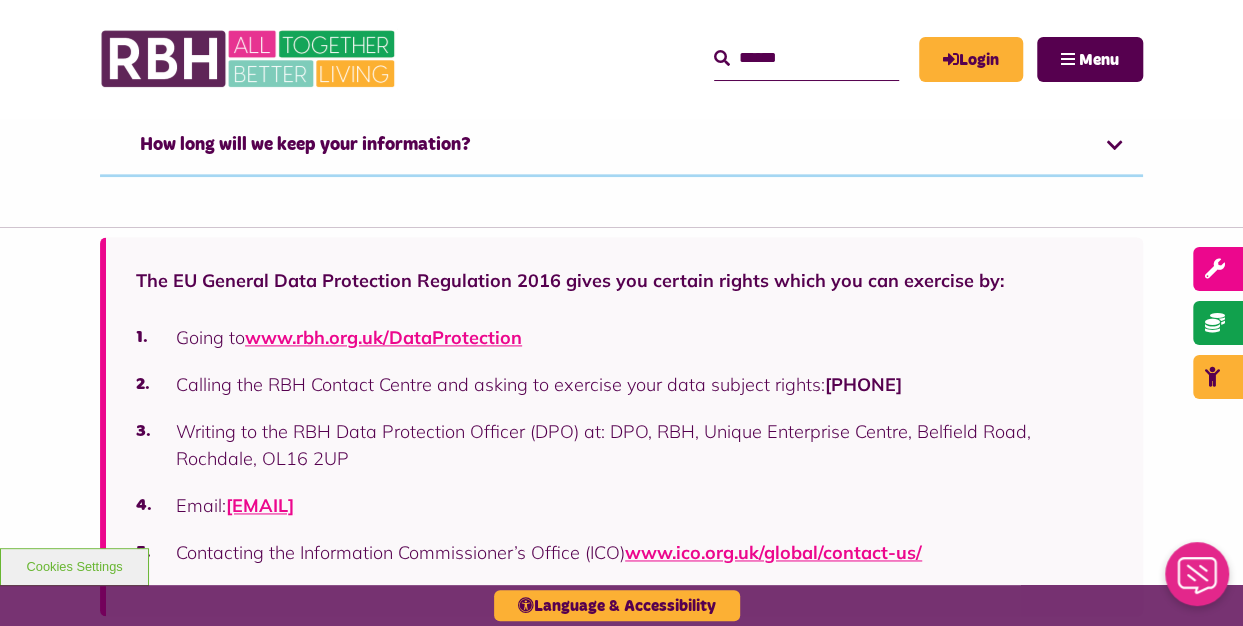 scroll, scrollTop: 1200, scrollLeft: 0, axis: vertical 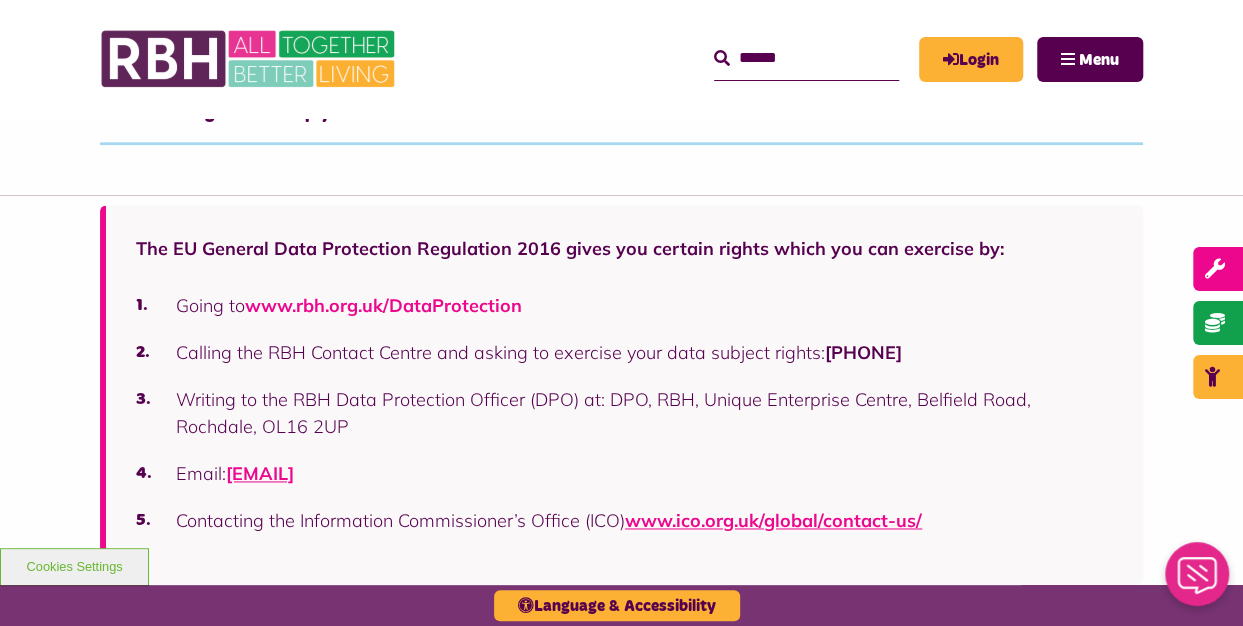 click on "www.rbh.org.uk/DataProtection" at bounding box center [383, 305] 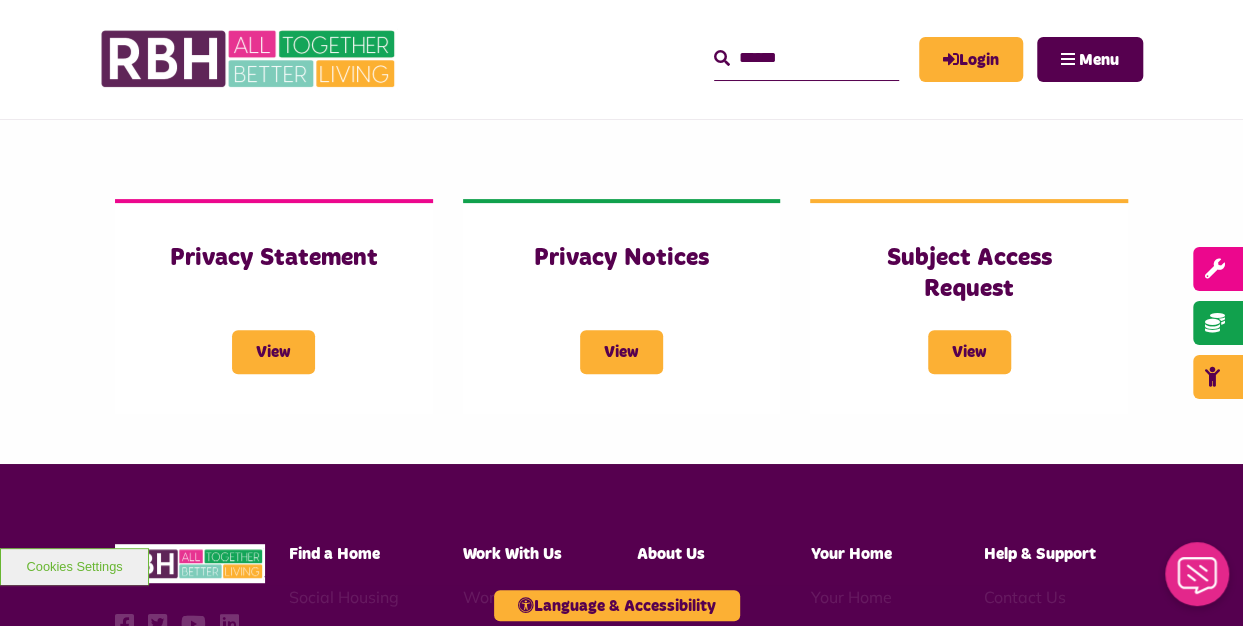 scroll, scrollTop: 300, scrollLeft: 0, axis: vertical 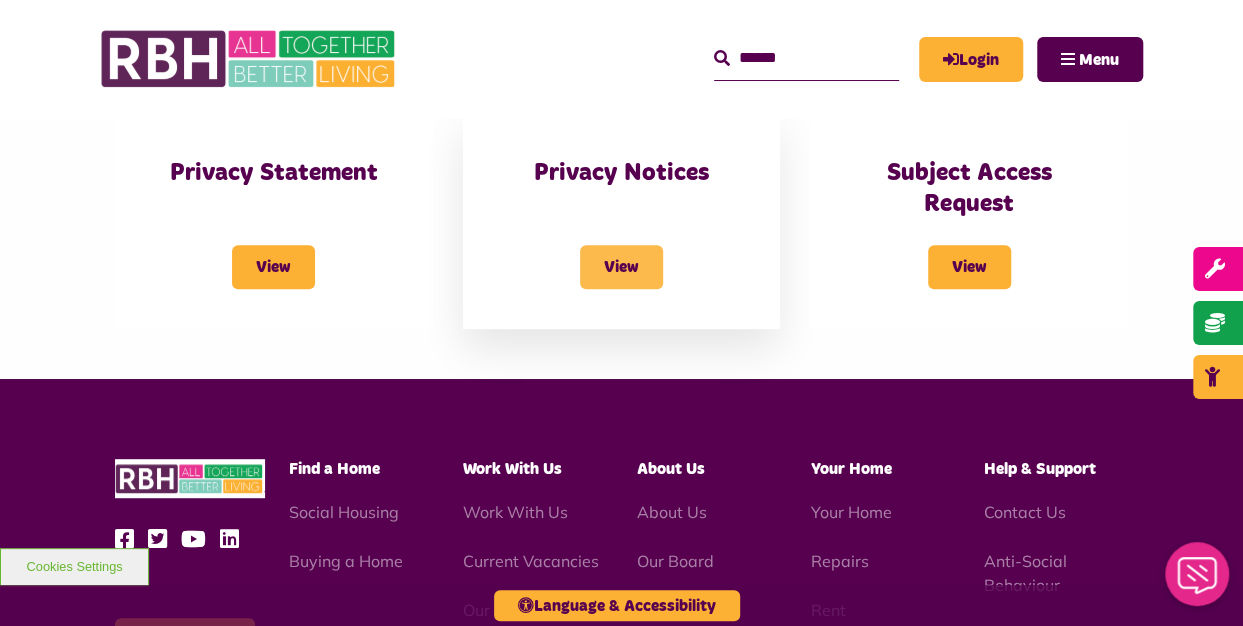 click on "View" at bounding box center (621, 267) 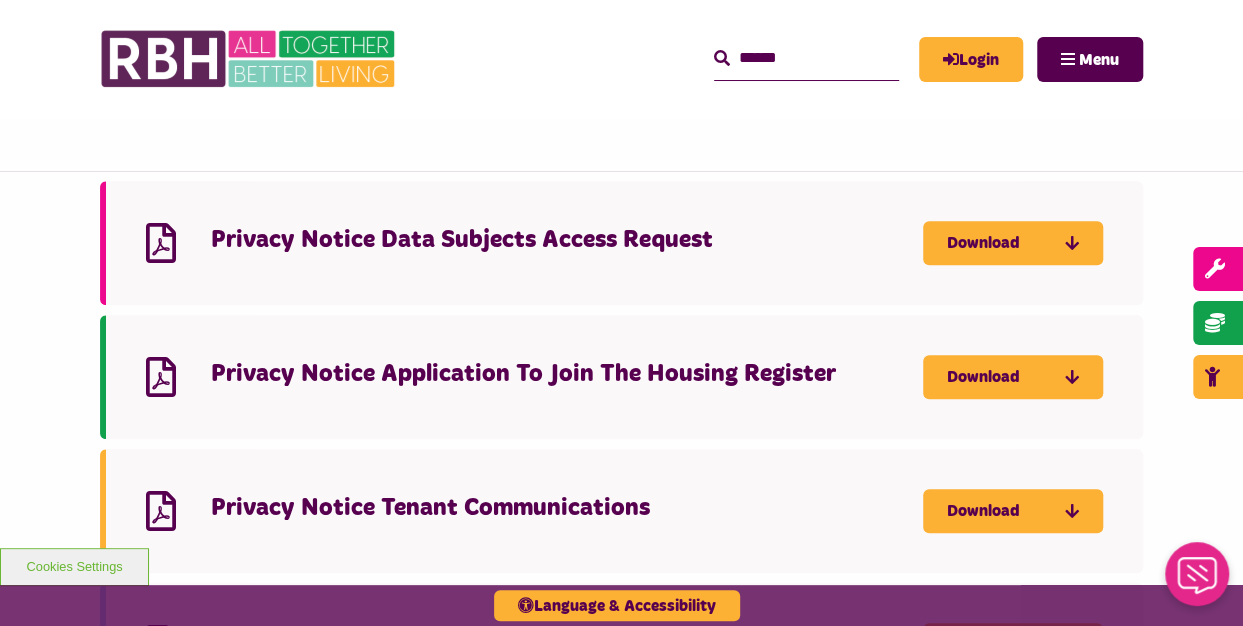 scroll, scrollTop: 400, scrollLeft: 0, axis: vertical 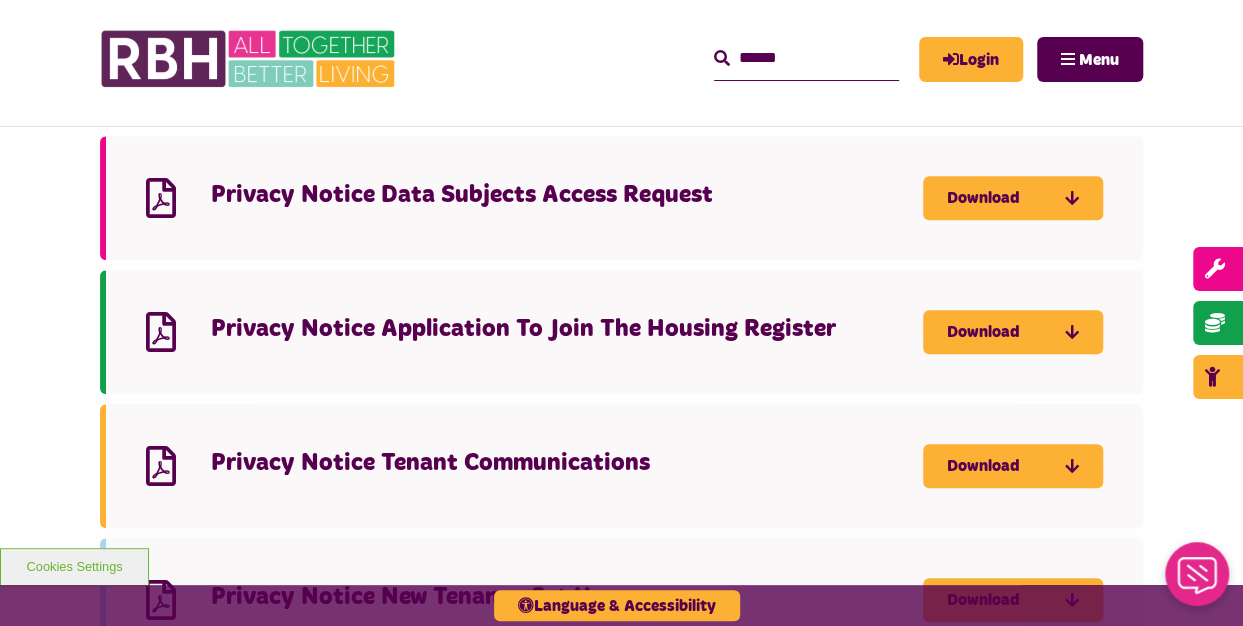 click at bounding box center (161, 198) 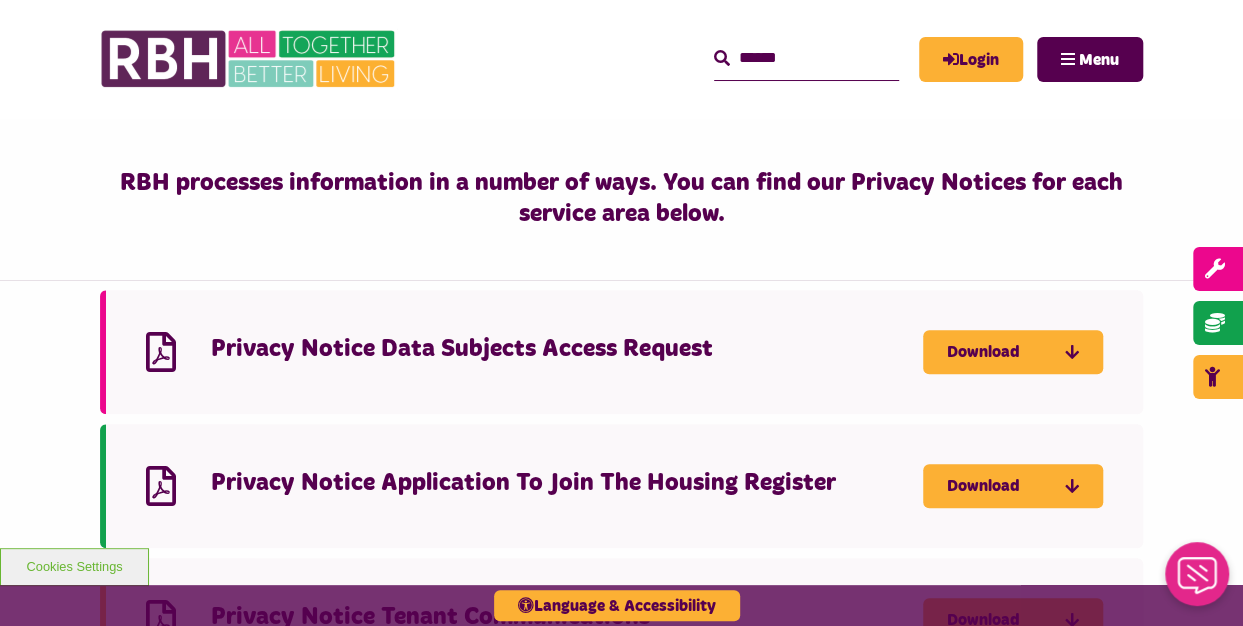 scroll, scrollTop: 200, scrollLeft: 0, axis: vertical 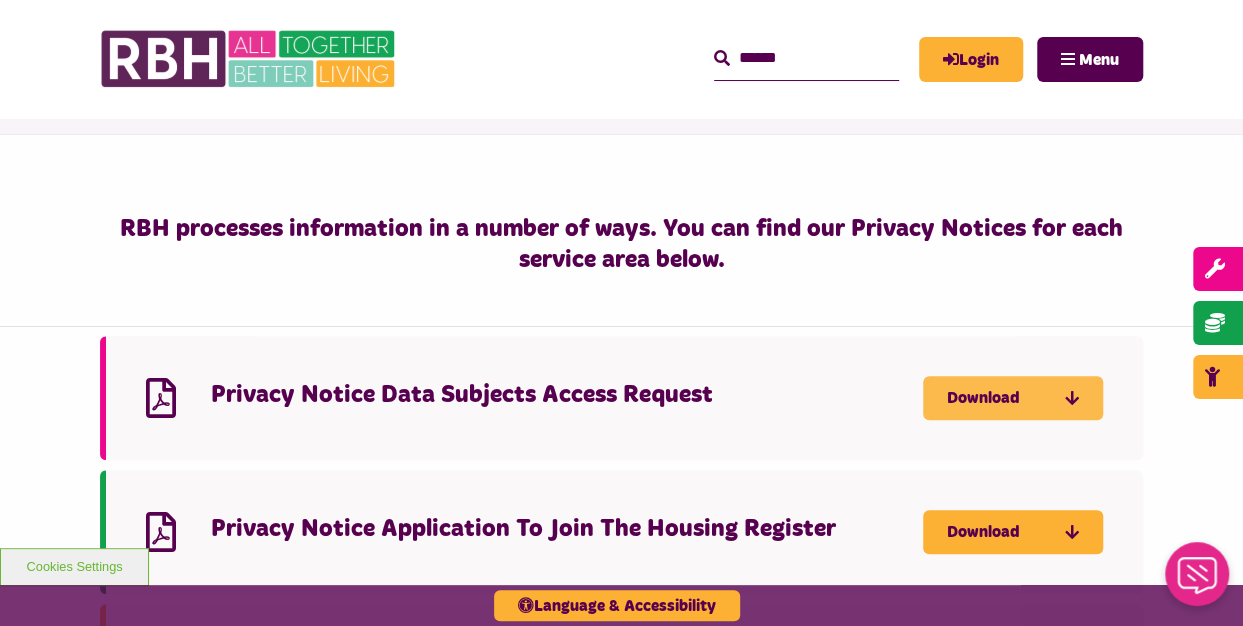 click on "Download" at bounding box center (1013, 398) 